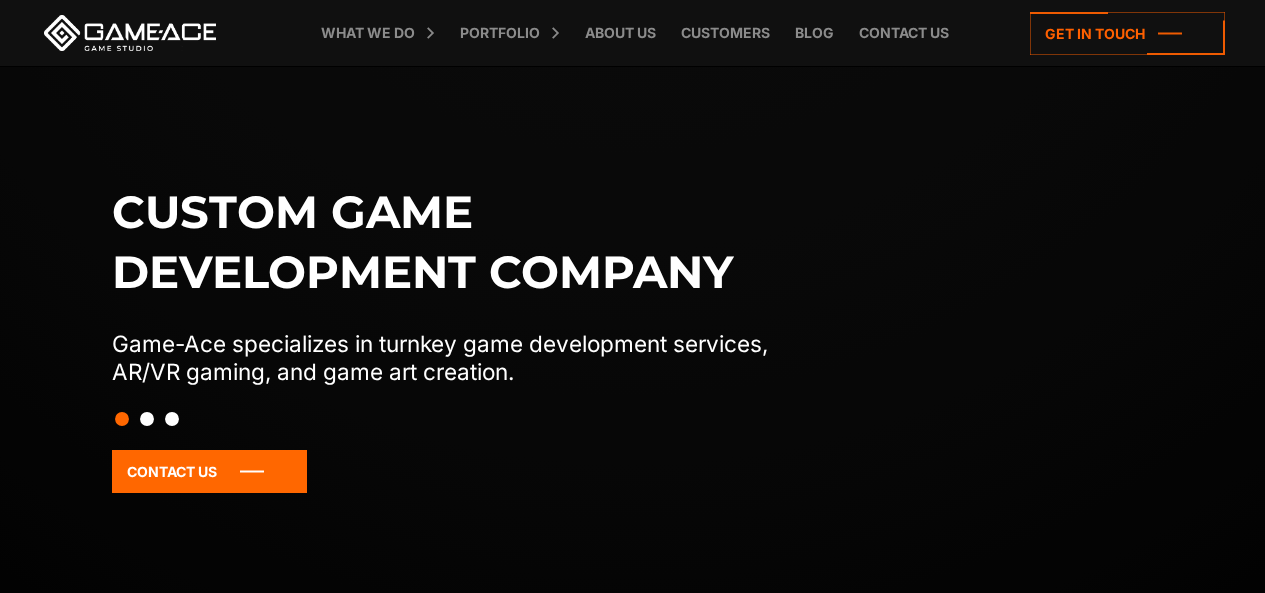 scroll, scrollTop: 1782, scrollLeft: 0, axis: vertical 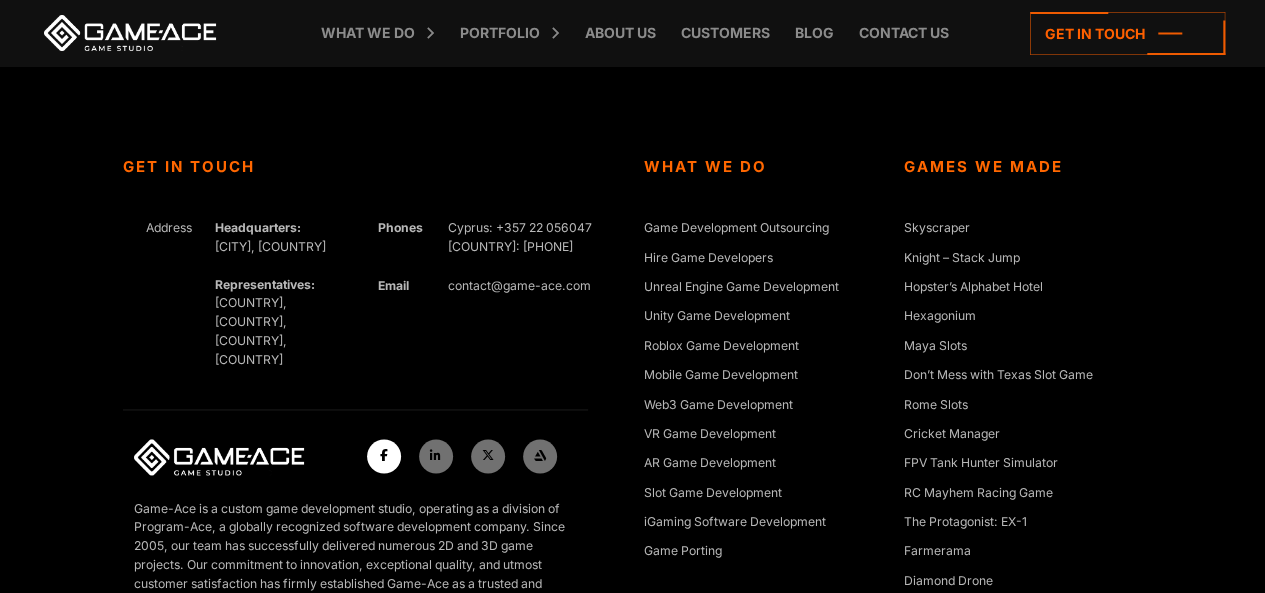 click at bounding box center (384, 456) 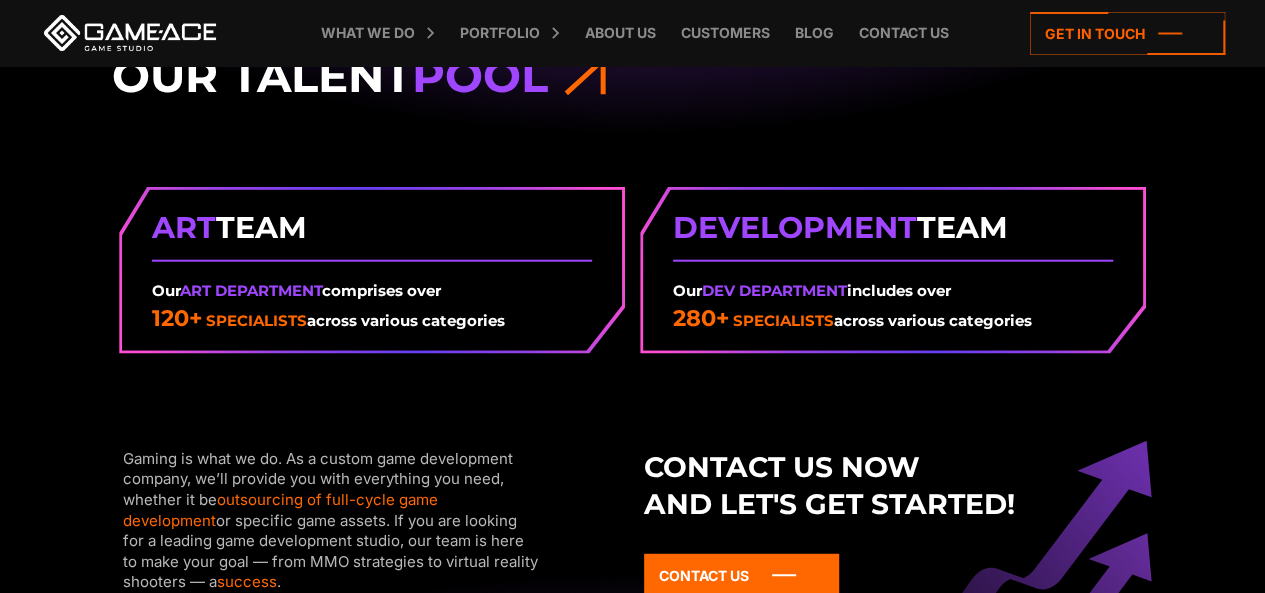 scroll, scrollTop: 2348, scrollLeft: 0, axis: vertical 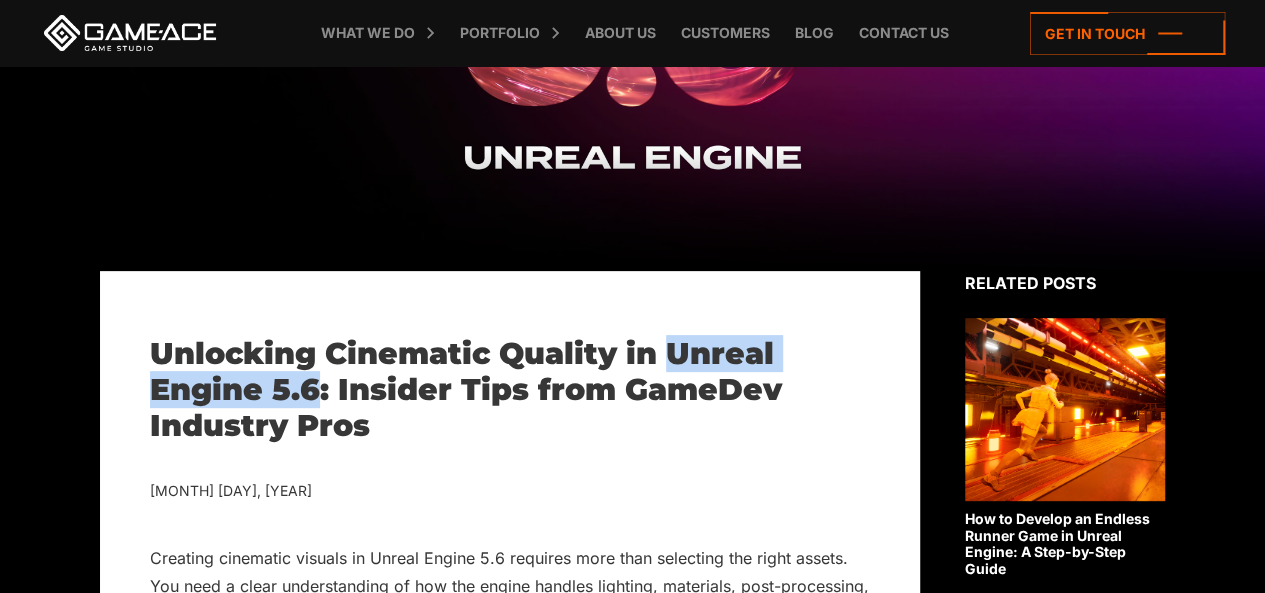 drag, startPoint x: 668, startPoint y: 343, endPoint x: 317, endPoint y: 391, distance: 354.26685 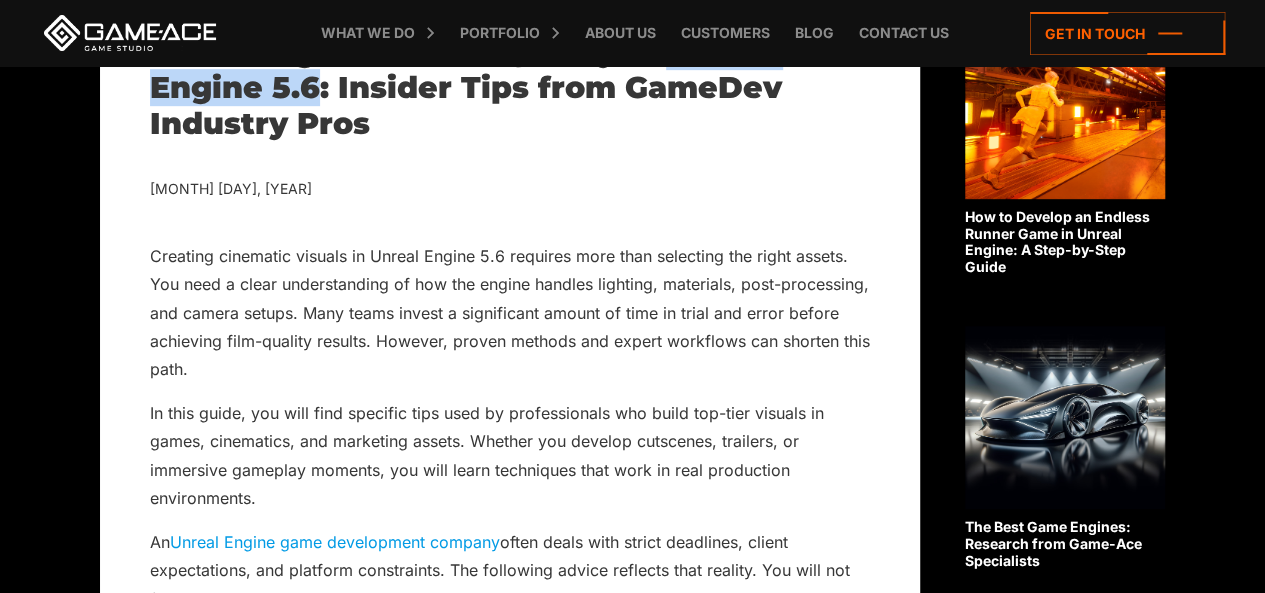 scroll, scrollTop: 500, scrollLeft: 0, axis: vertical 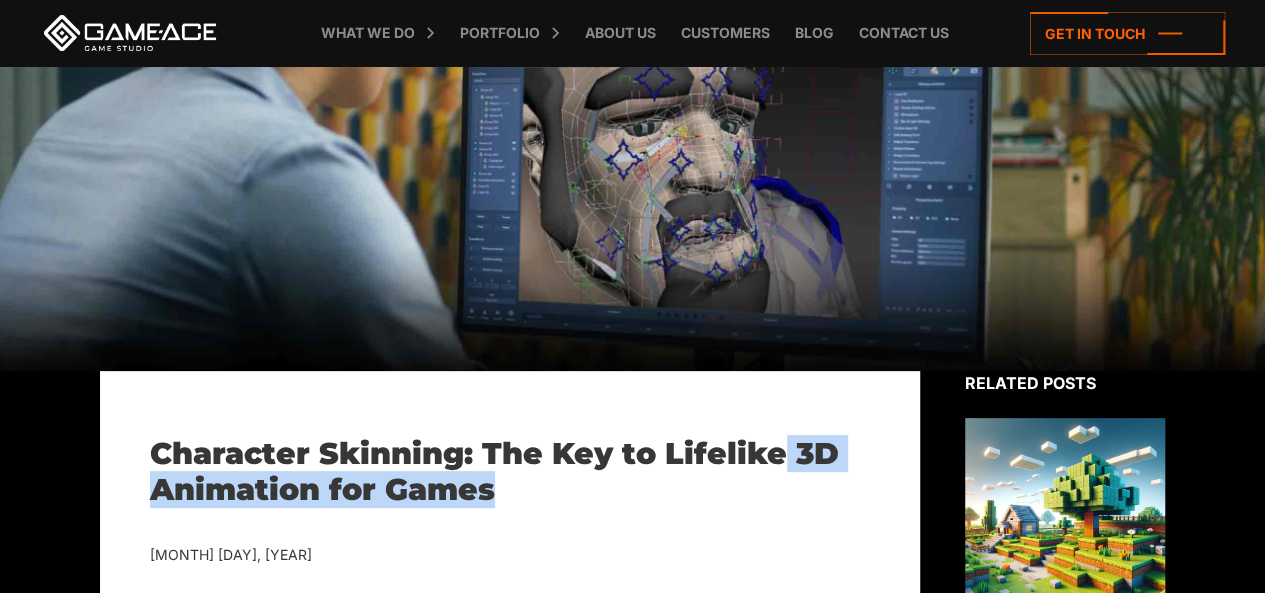 drag, startPoint x: 788, startPoint y: 445, endPoint x: 550, endPoint y: 490, distance: 242.21684 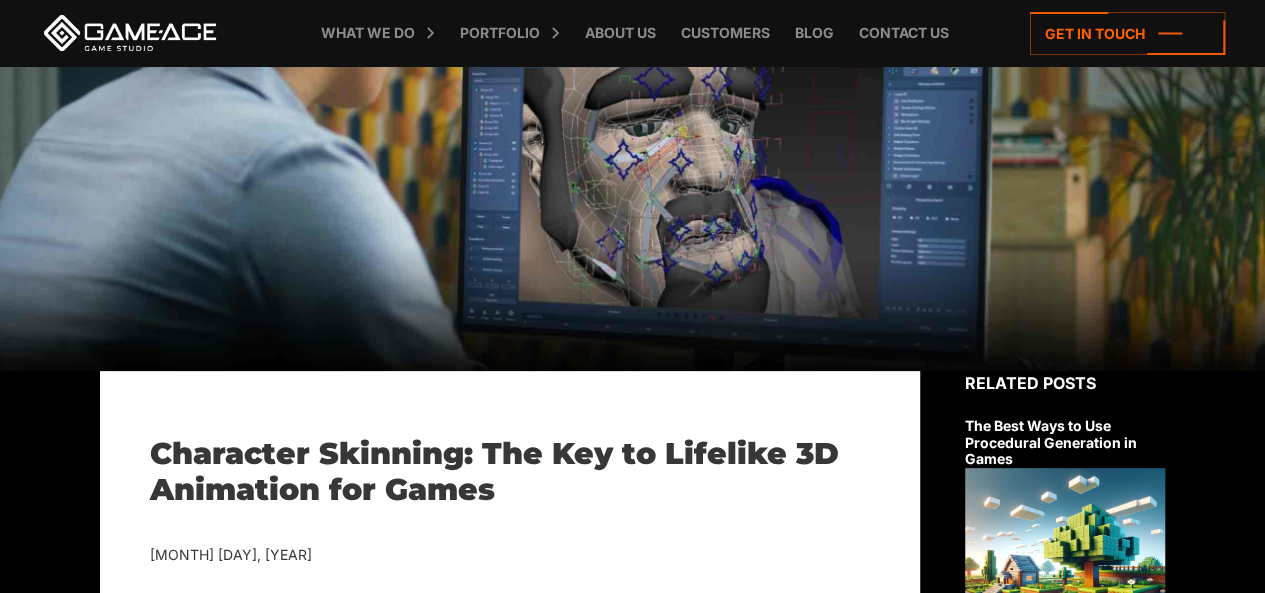 scroll, scrollTop: 300, scrollLeft: 0, axis: vertical 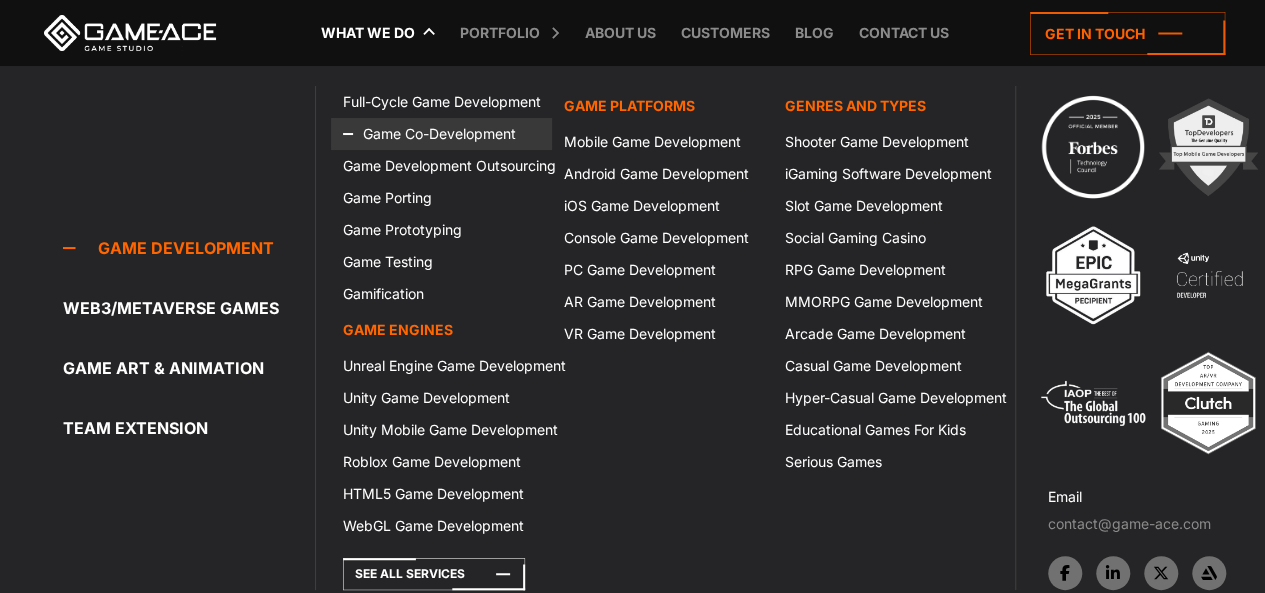 click on "Game Co-Development" at bounding box center [441, 134] 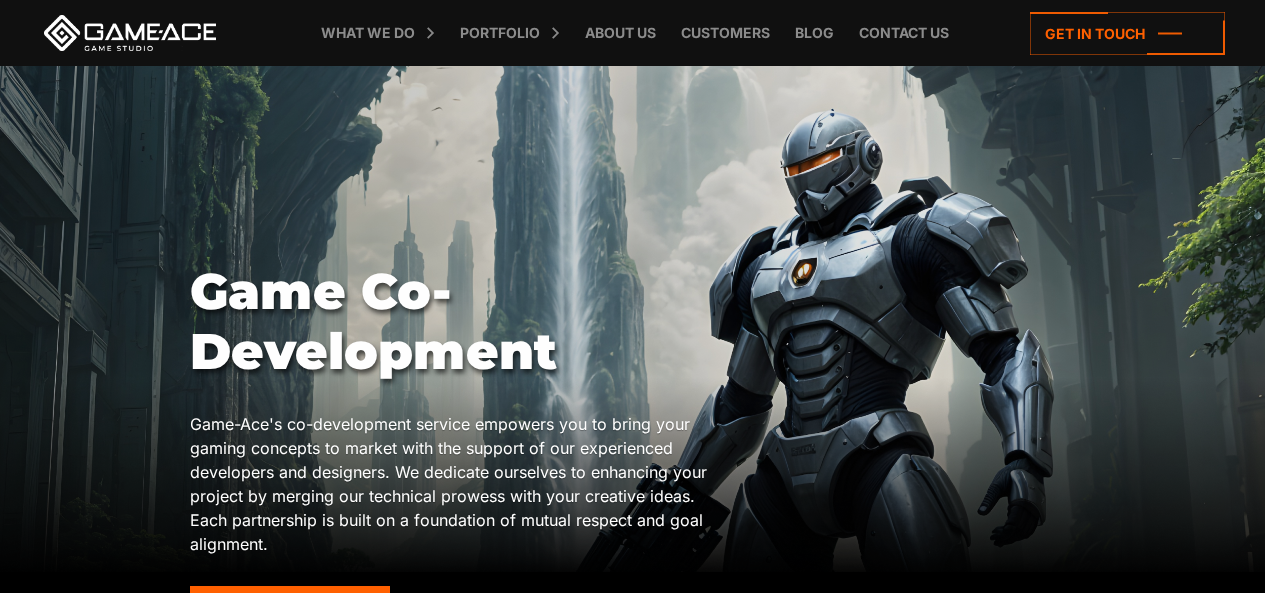 scroll, scrollTop: 0, scrollLeft: 0, axis: both 